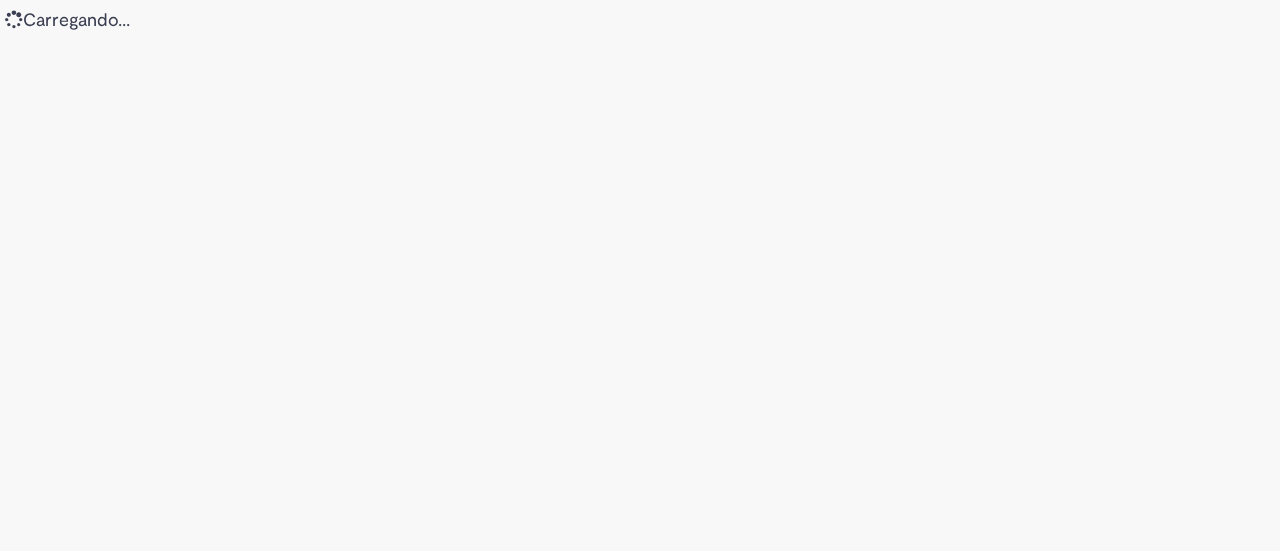 scroll, scrollTop: 0, scrollLeft: 0, axis: both 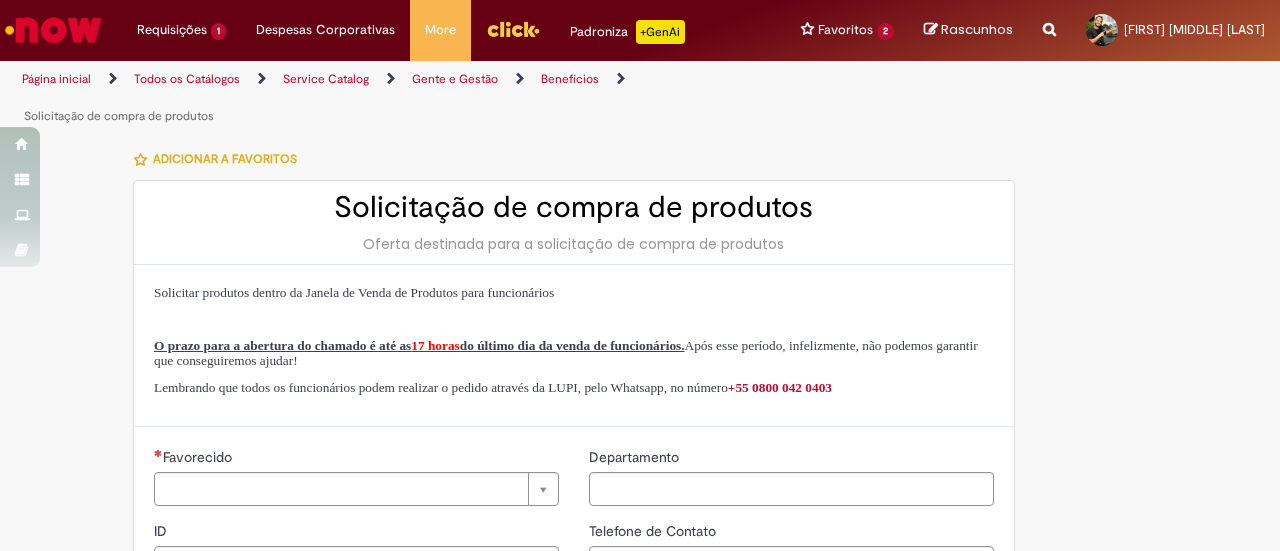 type on "********" 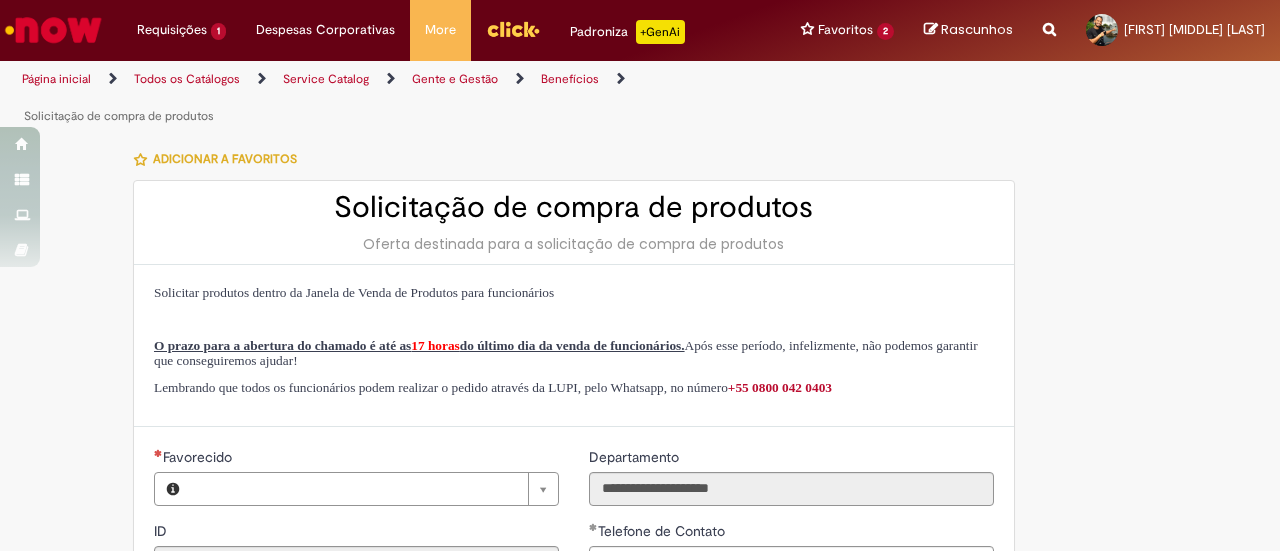 type on "**********" 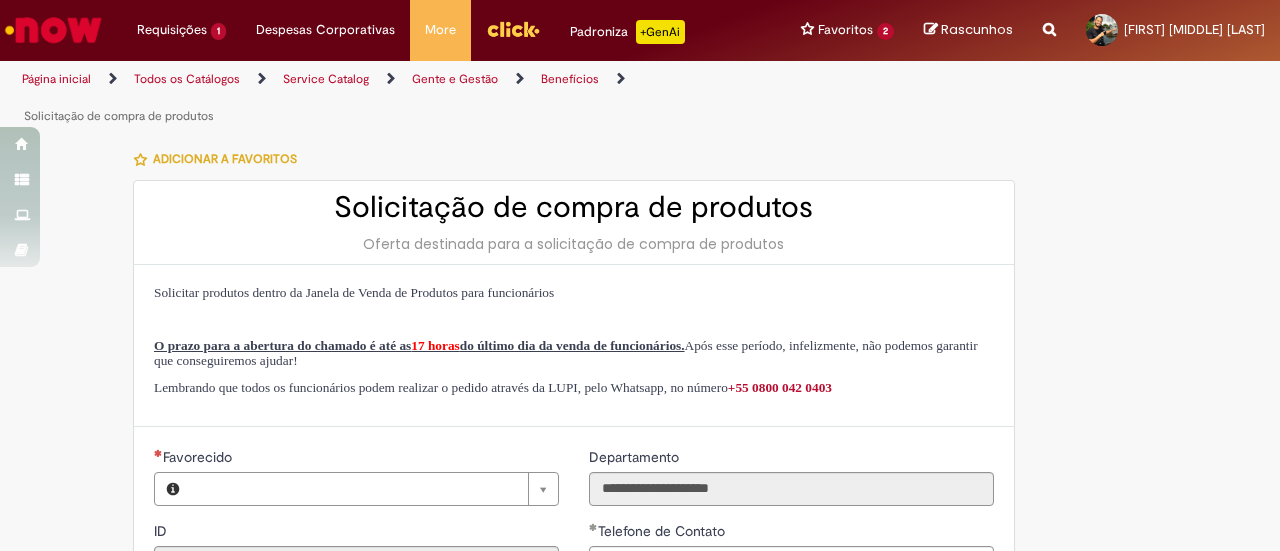 type on "**********" 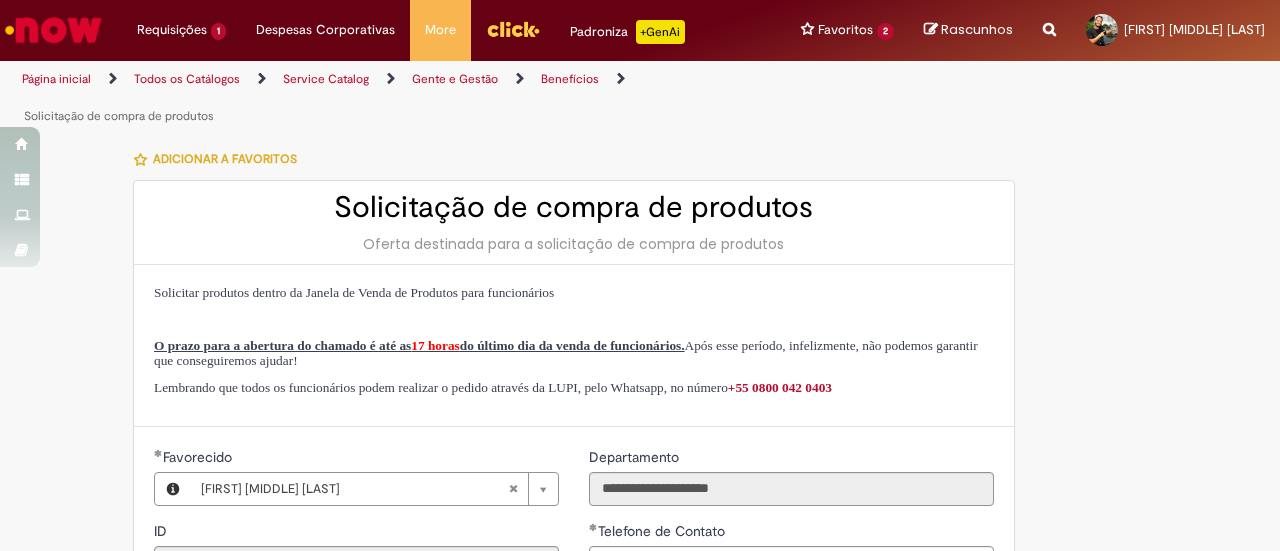 click at bounding box center [53, 30] 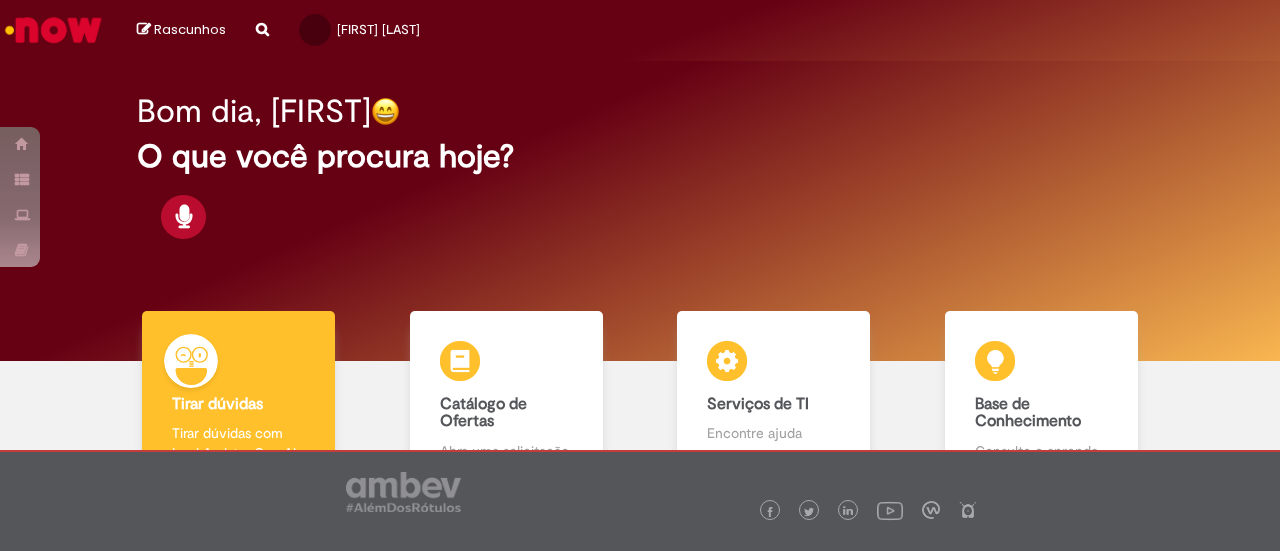 scroll, scrollTop: 0, scrollLeft: 0, axis: both 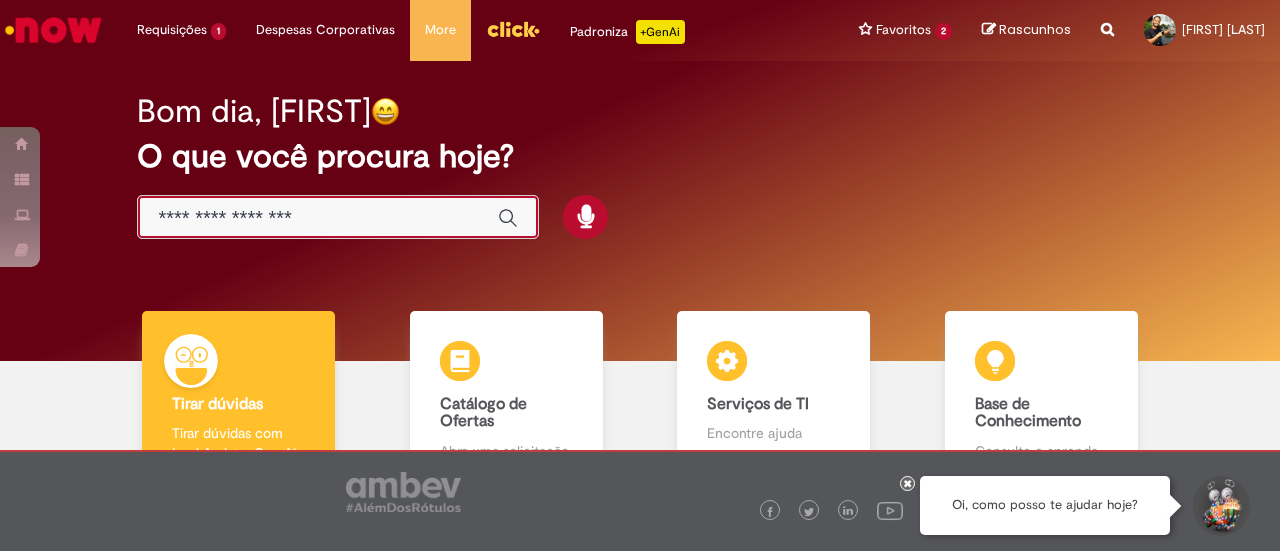 click at bounding box center (318, 218) 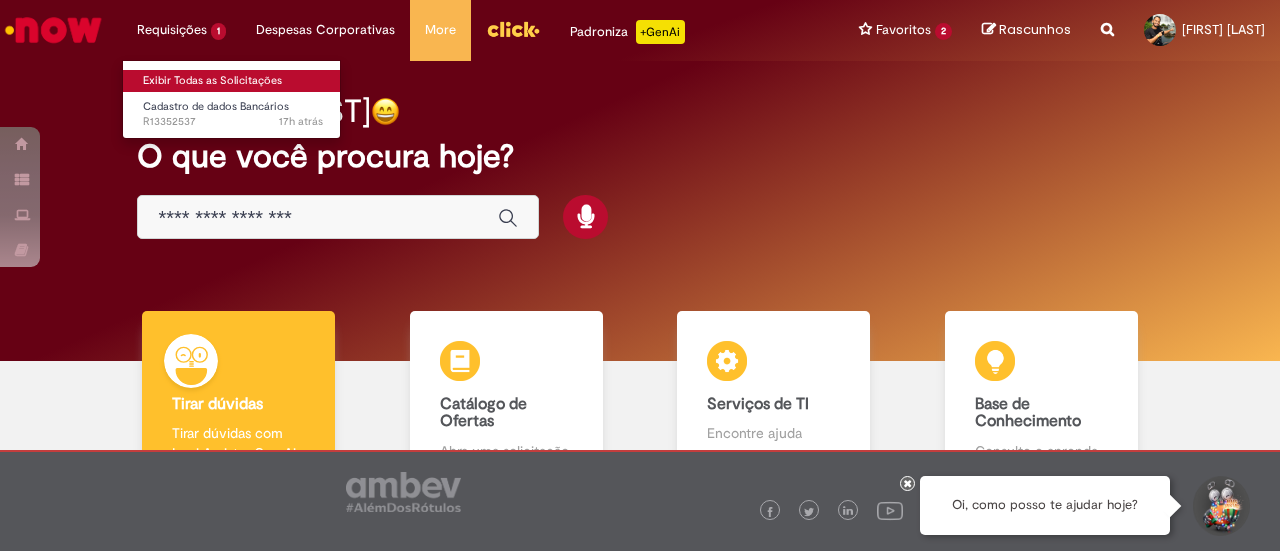 click on "Exibir Todas as Solicitações" at bounding box center (233, 81) 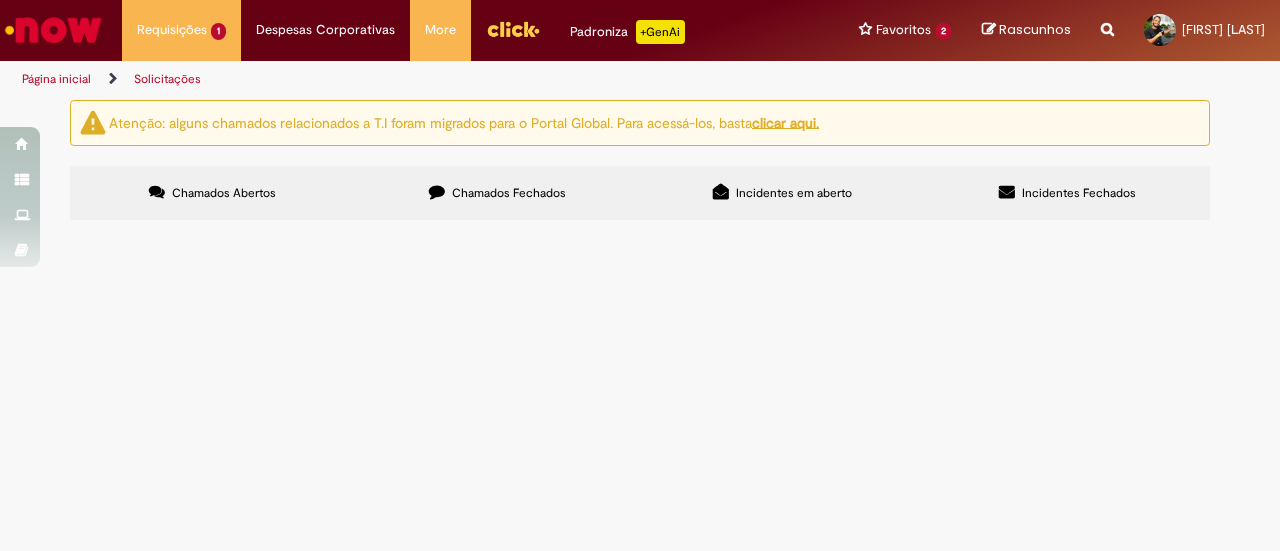 click on "Solicito cadastro de conta corrente para receber reembolso." at bounding box center (0, 0) 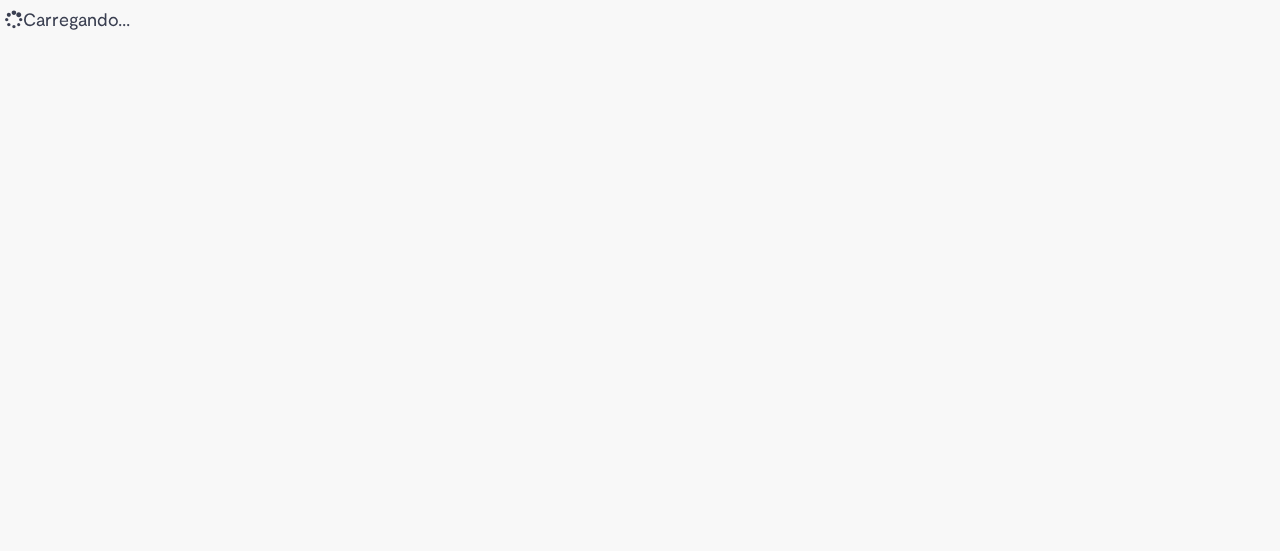 scroll, scrollTop: 0, scrollLeft: 0, axis: both 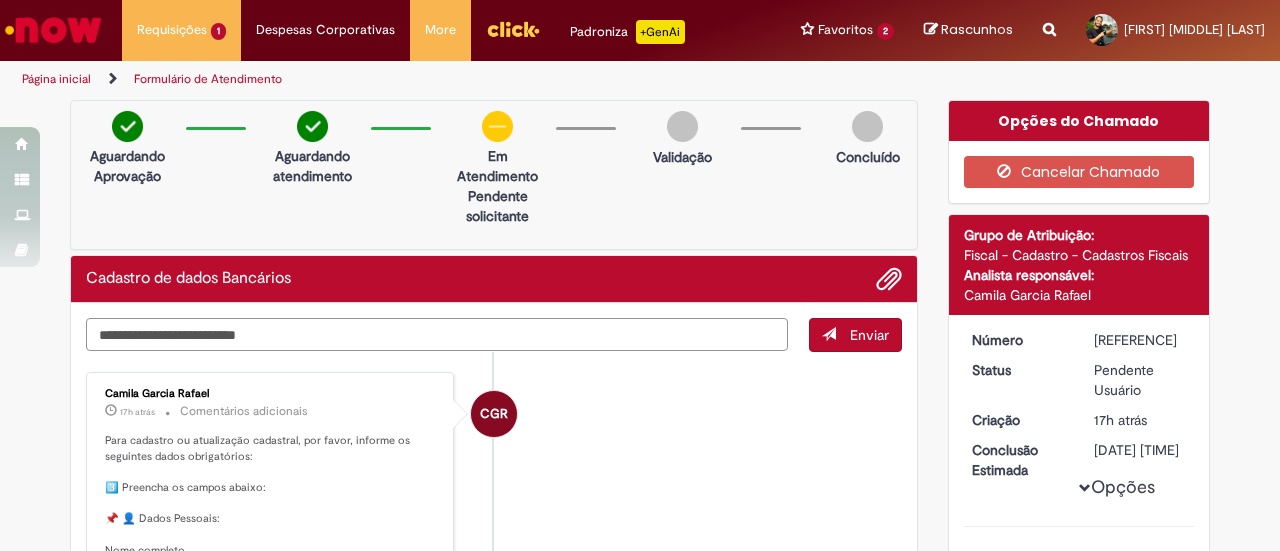 click at bounding box center [437, 334] 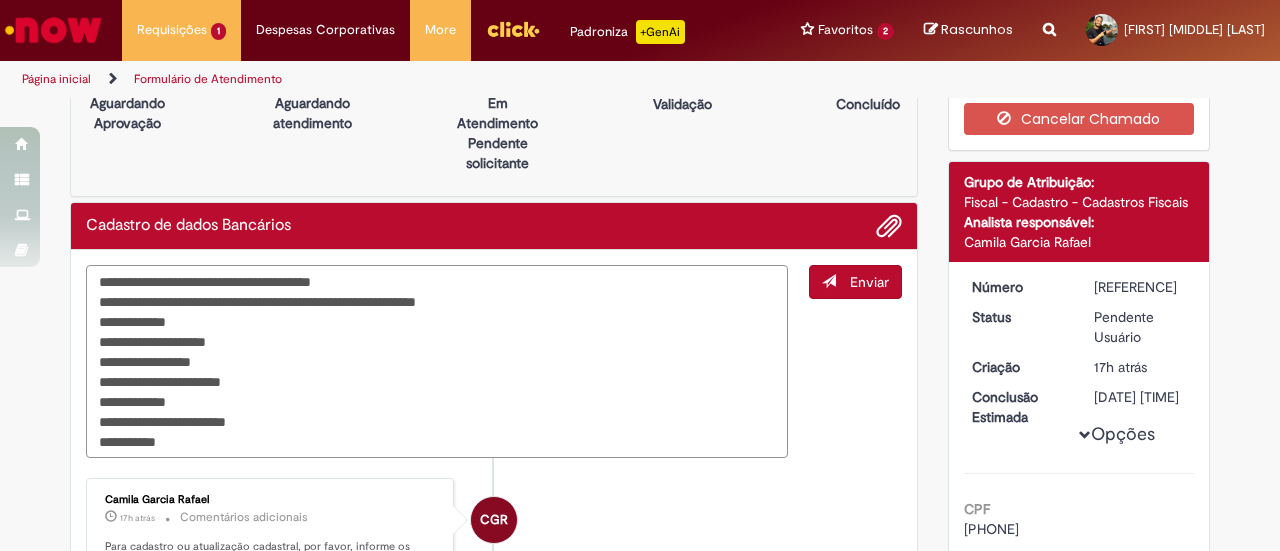 scroll, scrollTop: 46, scrollLeft: 0, axis: vertical 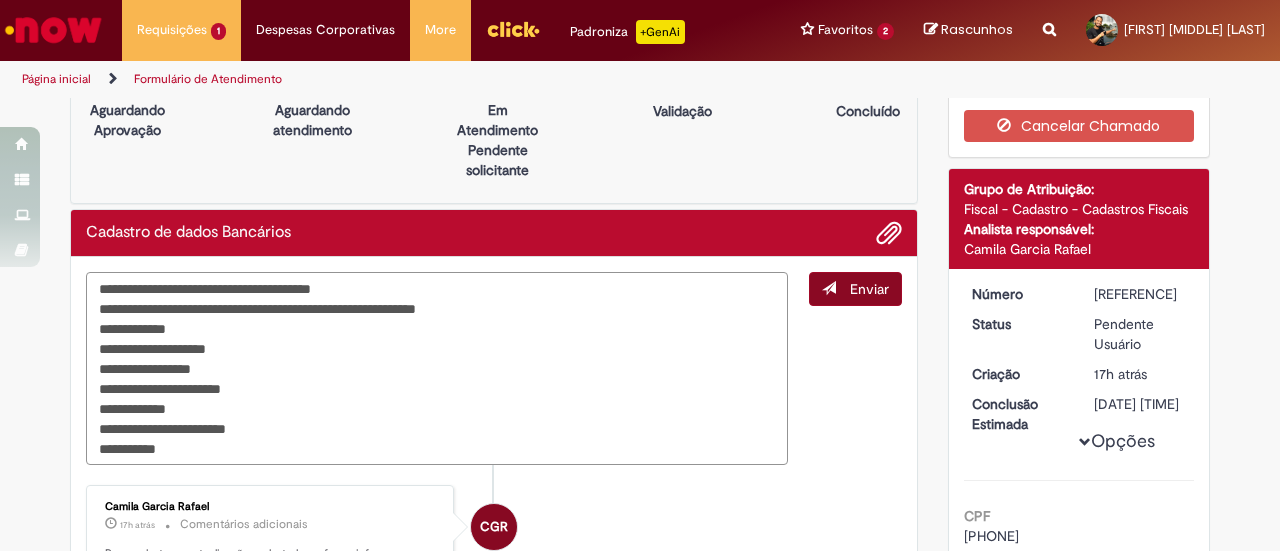 type on "**********" 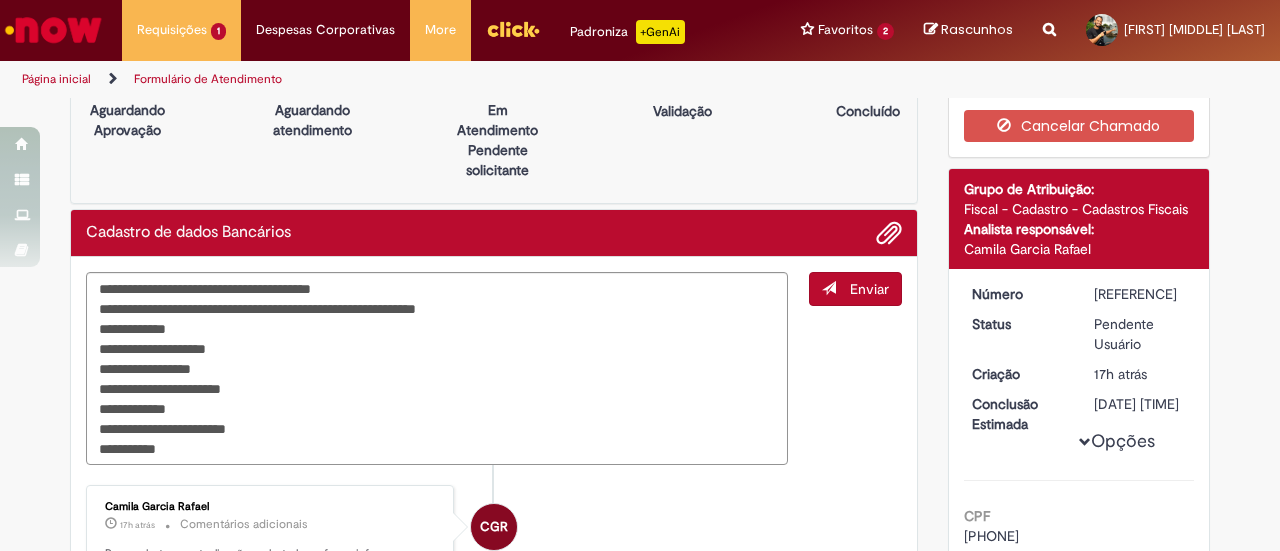 click on "Enviar" at bounding box center (869, 289) 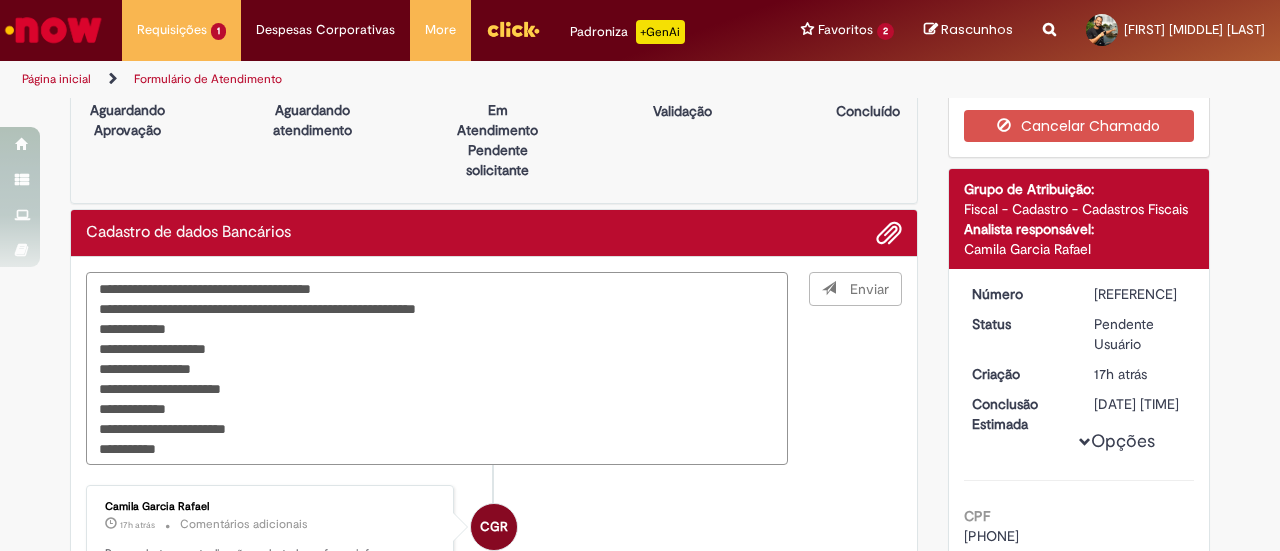 click on "**********" at bounding box center (437, 368) 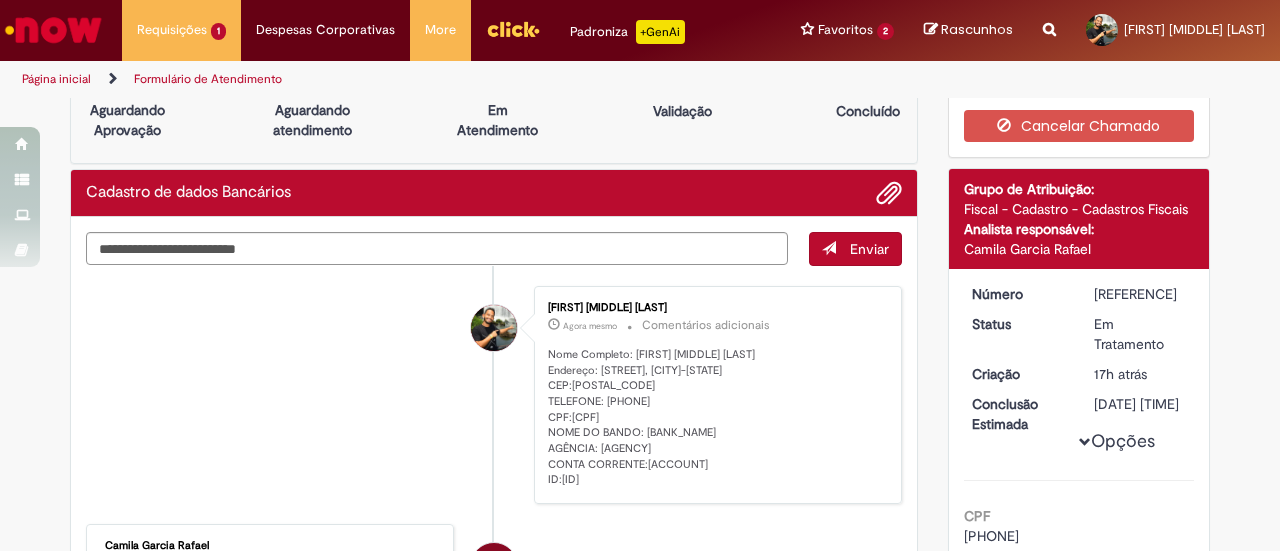 drag, startPoint x: 636, startPoint y: 401, endPoint x: 624, endPoint y: 485, distance: 84.85281 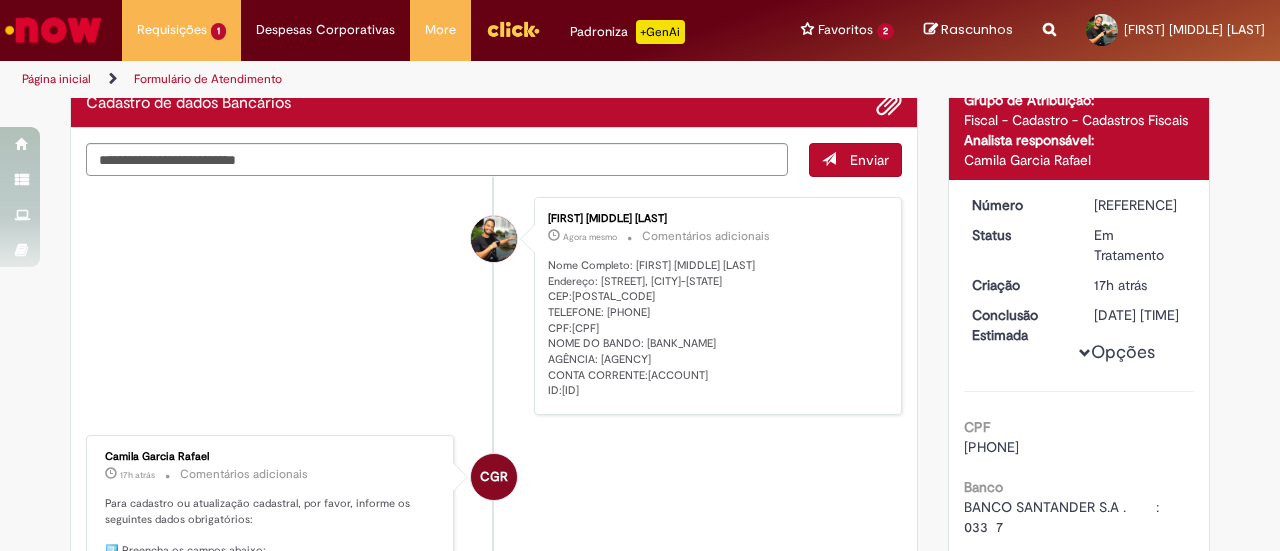 scroll, scrollTop: 137, scrollLeft: 0, axis: vertical 